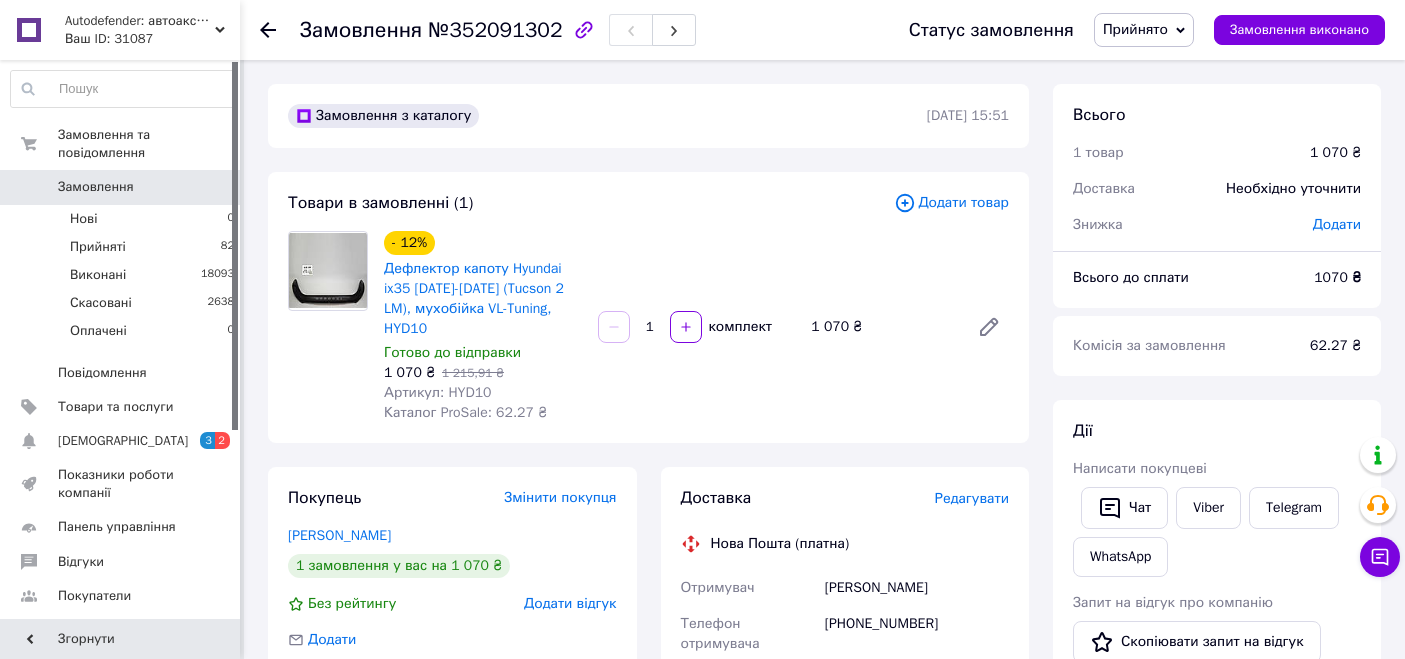 scroll, scrollTop: 0, scrollLeft: 0, axis: both 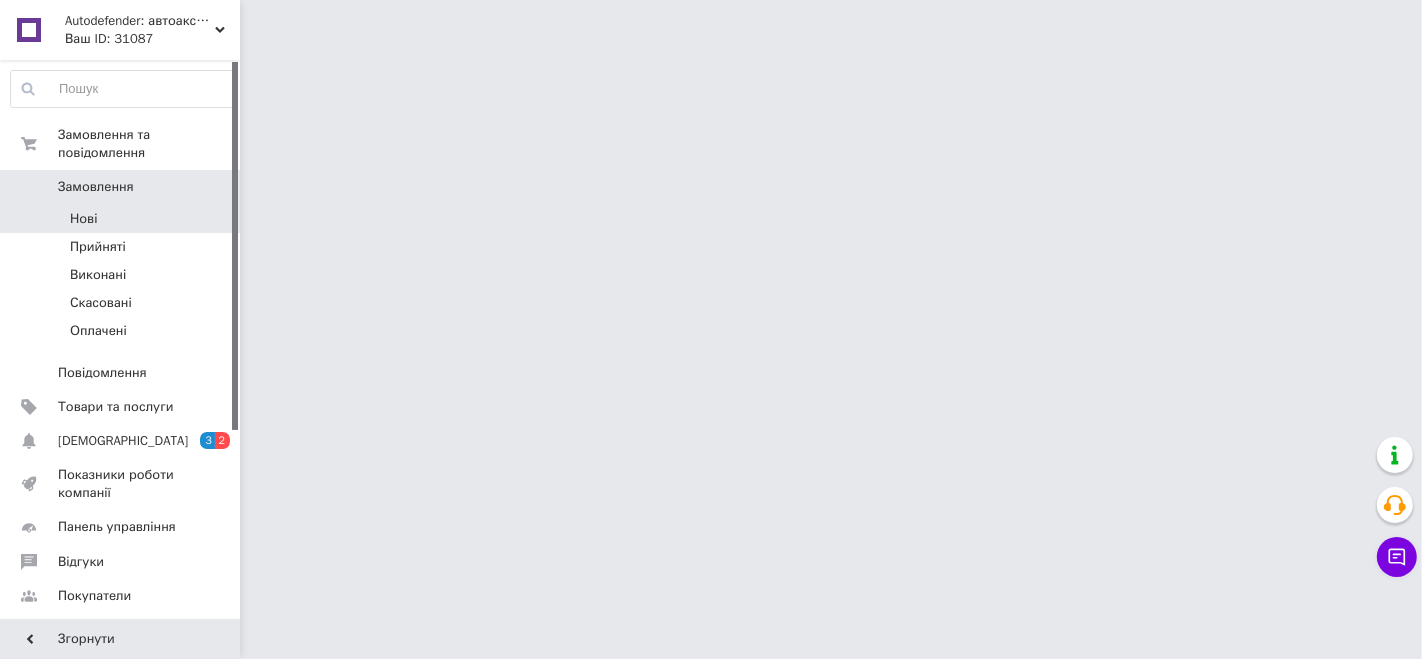 click on "Нові" at bounding box center (123, 219) 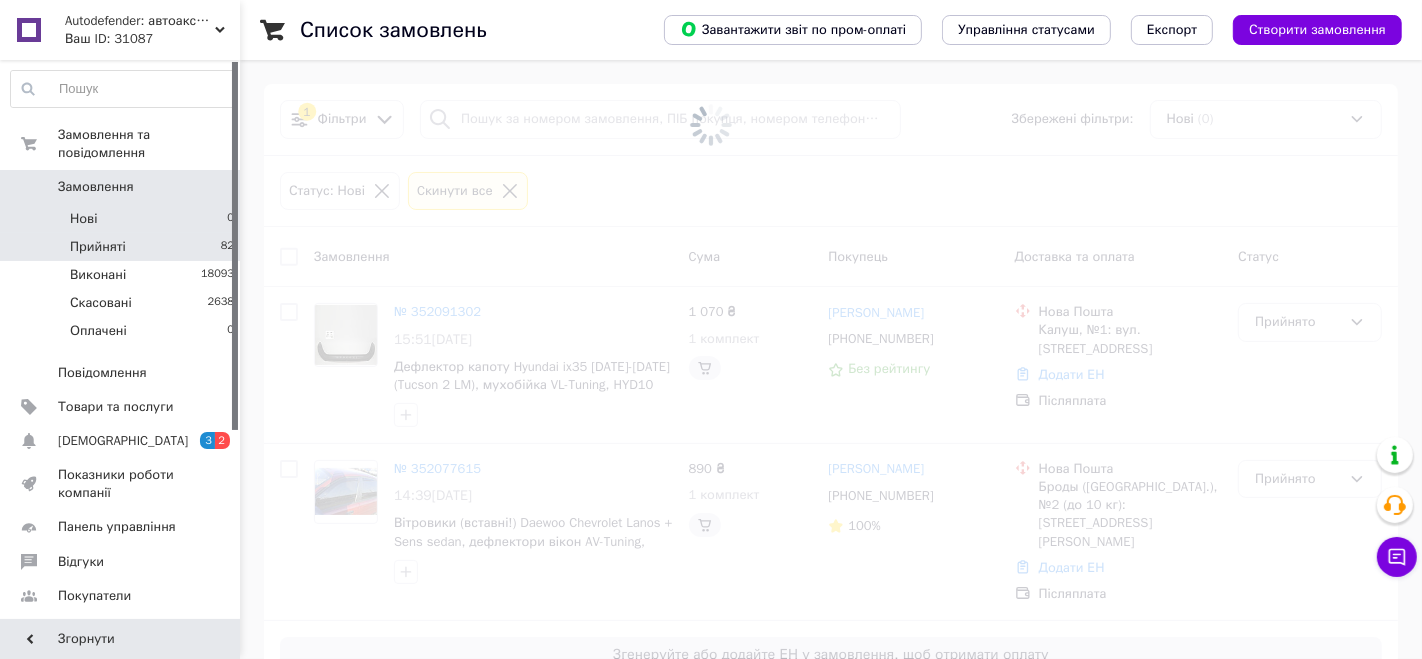 click on "Прийняті 82" at bounding box center (123, 247) 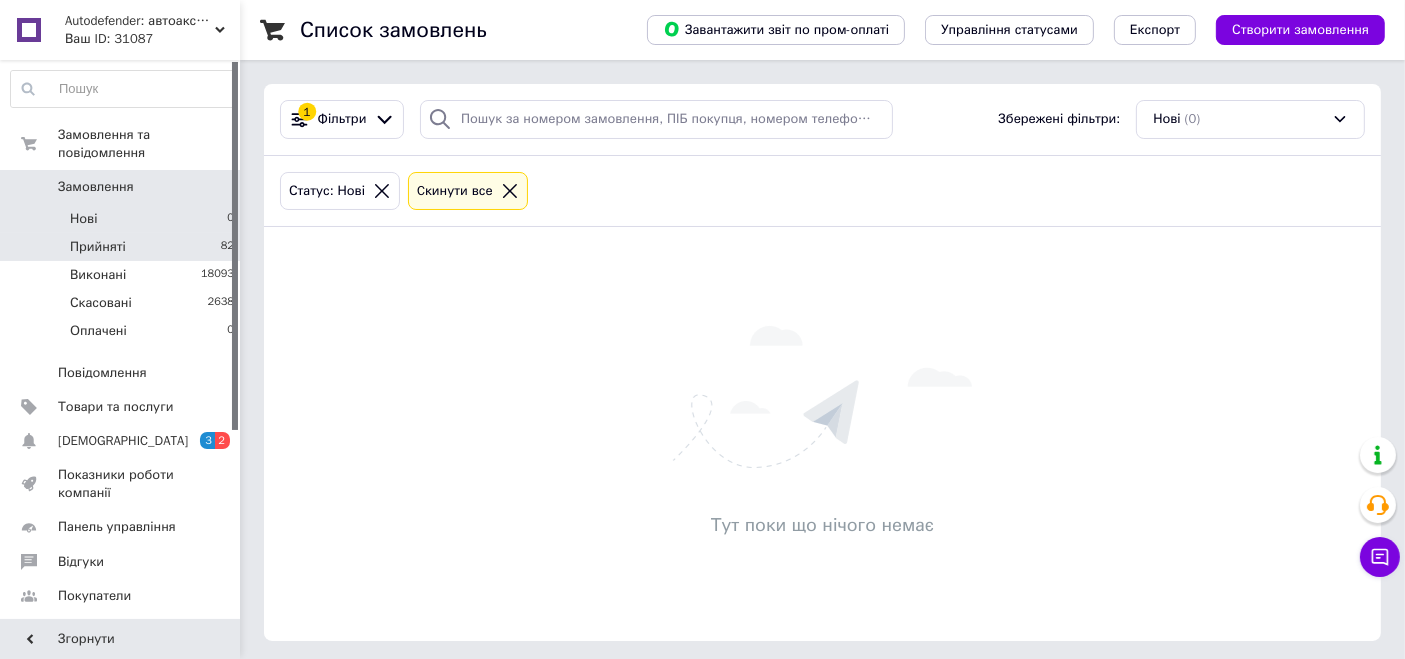 click on "Прийняті" at bounding box center [98, 247] 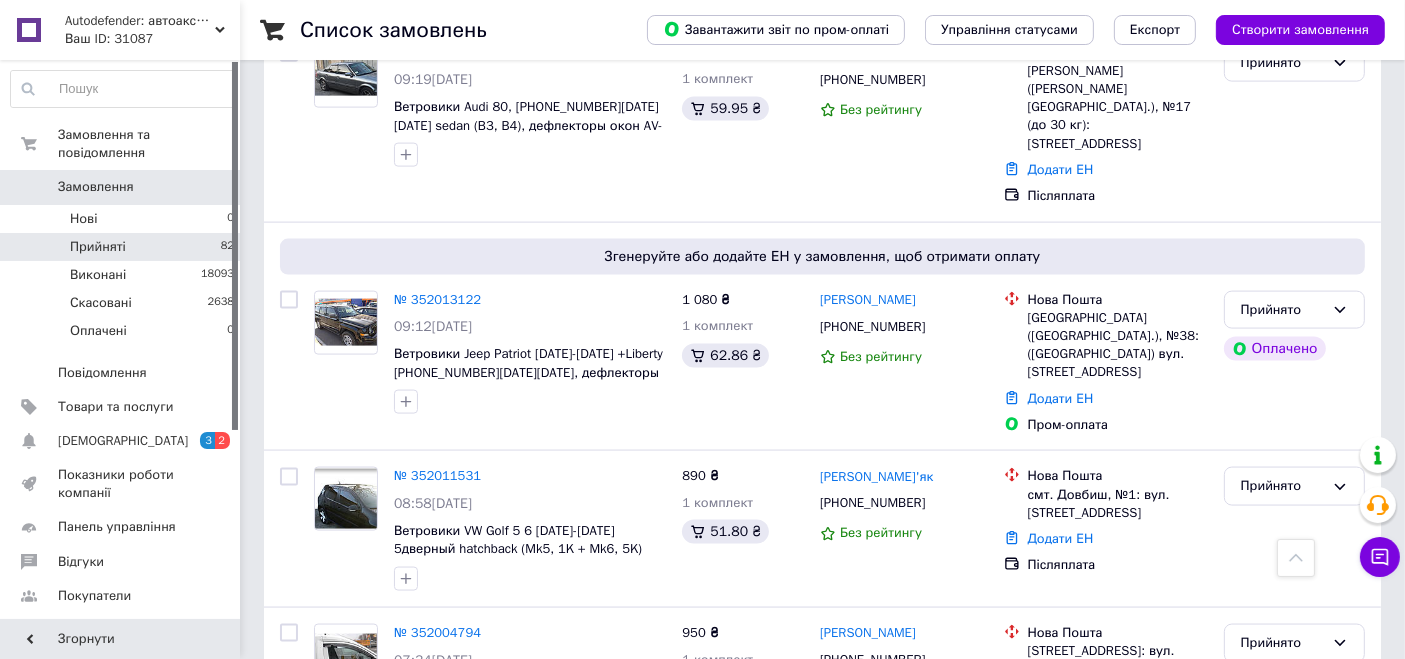 scroll, scrollTop: 2888, scrollLeft: 0, axis: vertical 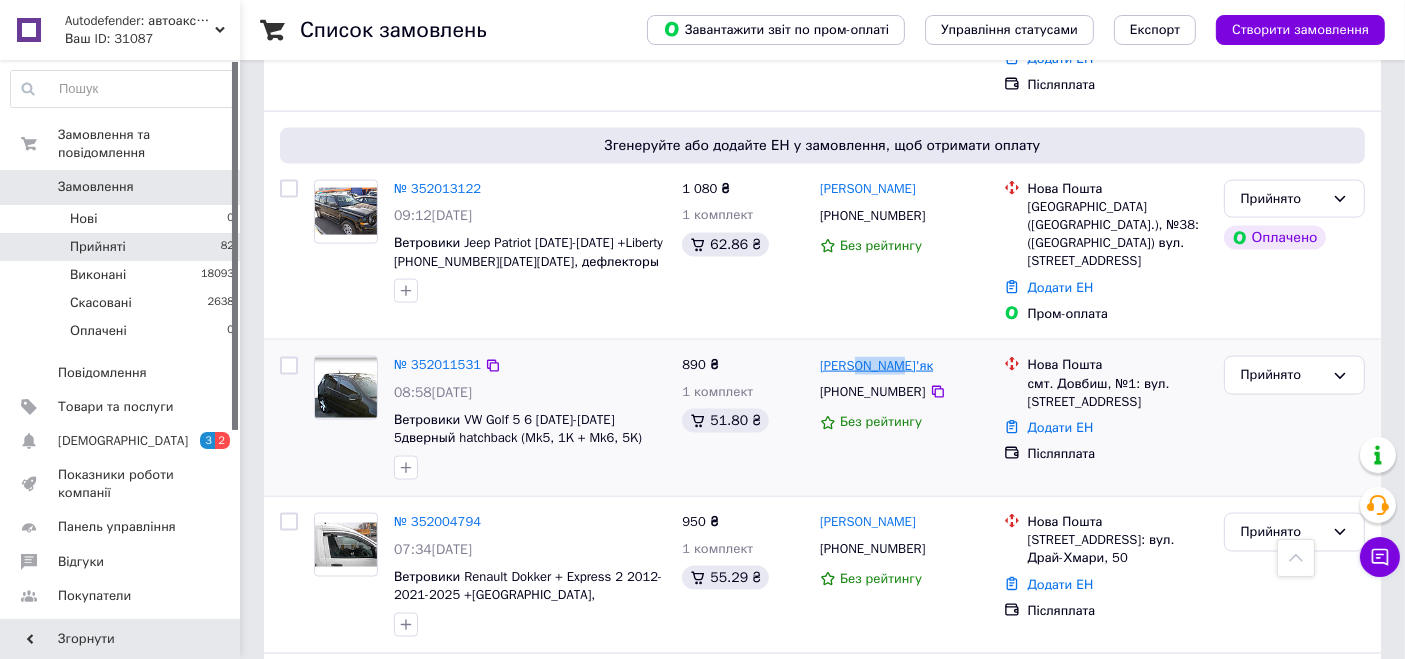 drag, startPoint x: 905, startPoint y: 208, endPoint x: 850, endPoint y: 211, distance: 55.081757 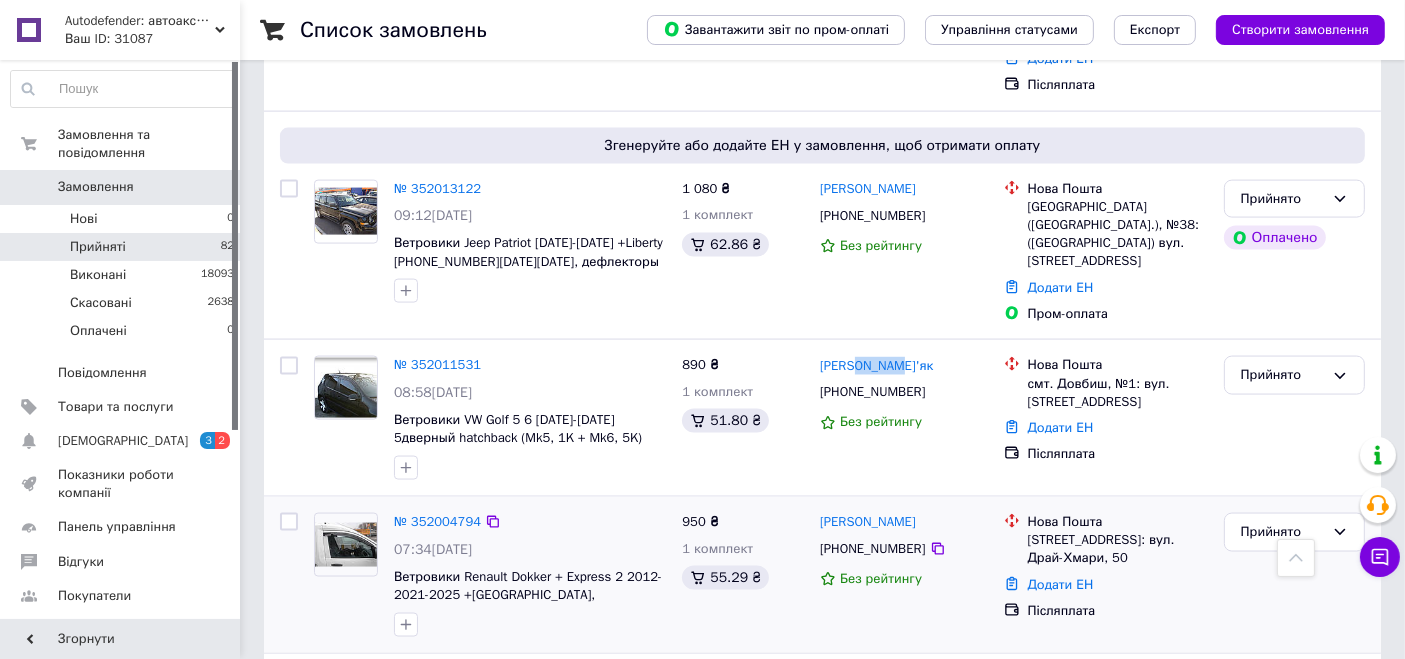 copy on "Хом'як" 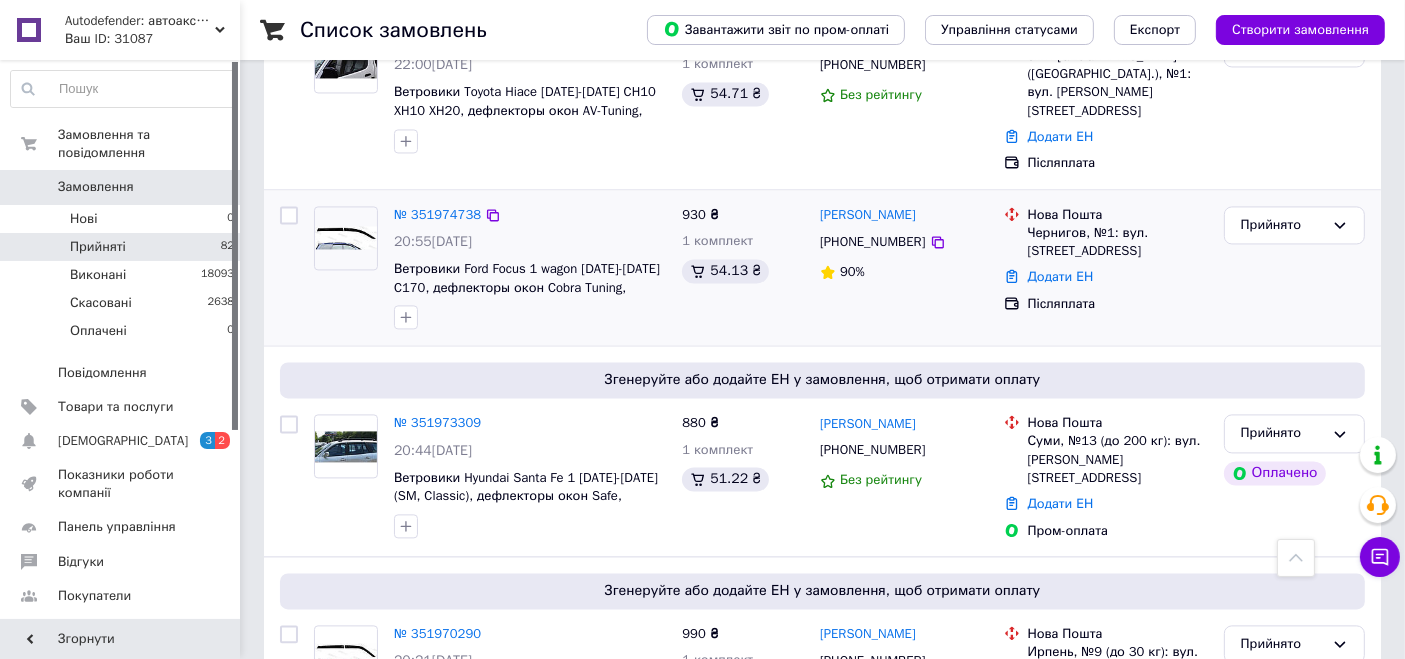 scroll, scrollTop: 4000, scrollLeft: 0, axis: vertical 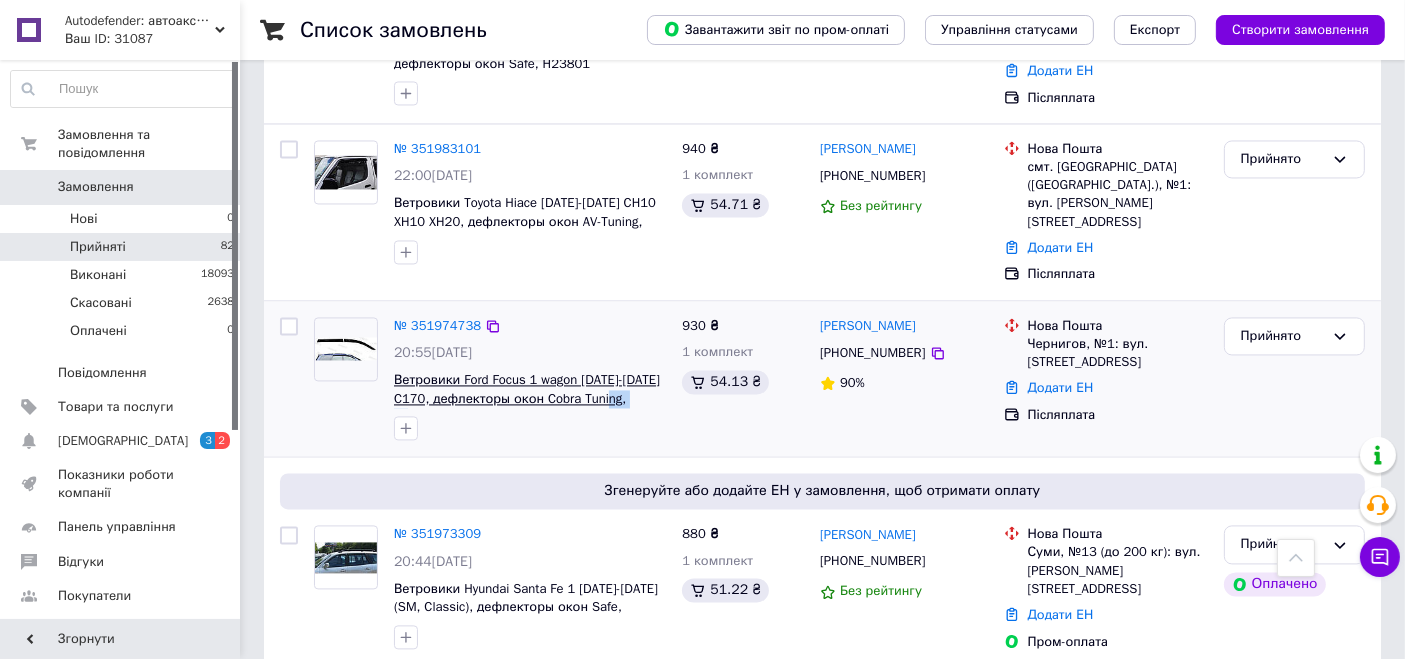drag, startPoint x: 661, startPoint y: 206, endPoint x: 622, endPoint y: 204, distance: 39.051247 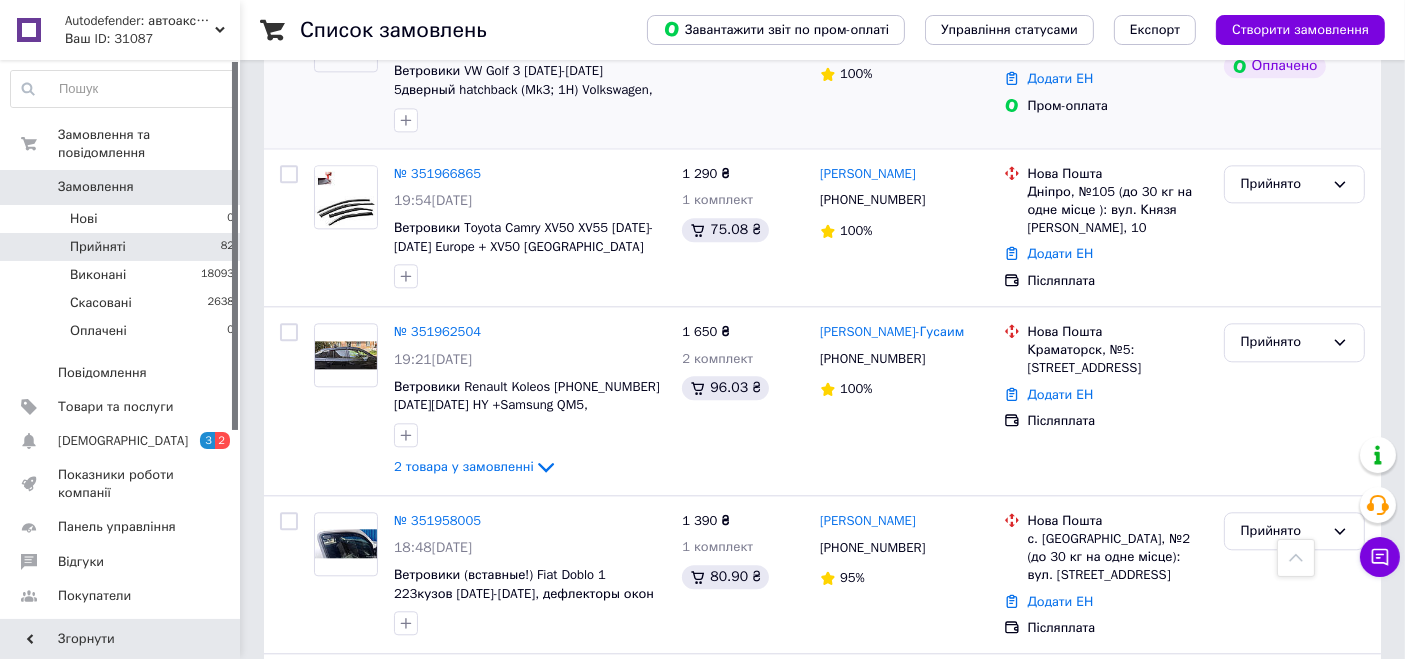 scroll, scrollTop: 4777, scrollLeft: 0, axis: vertical 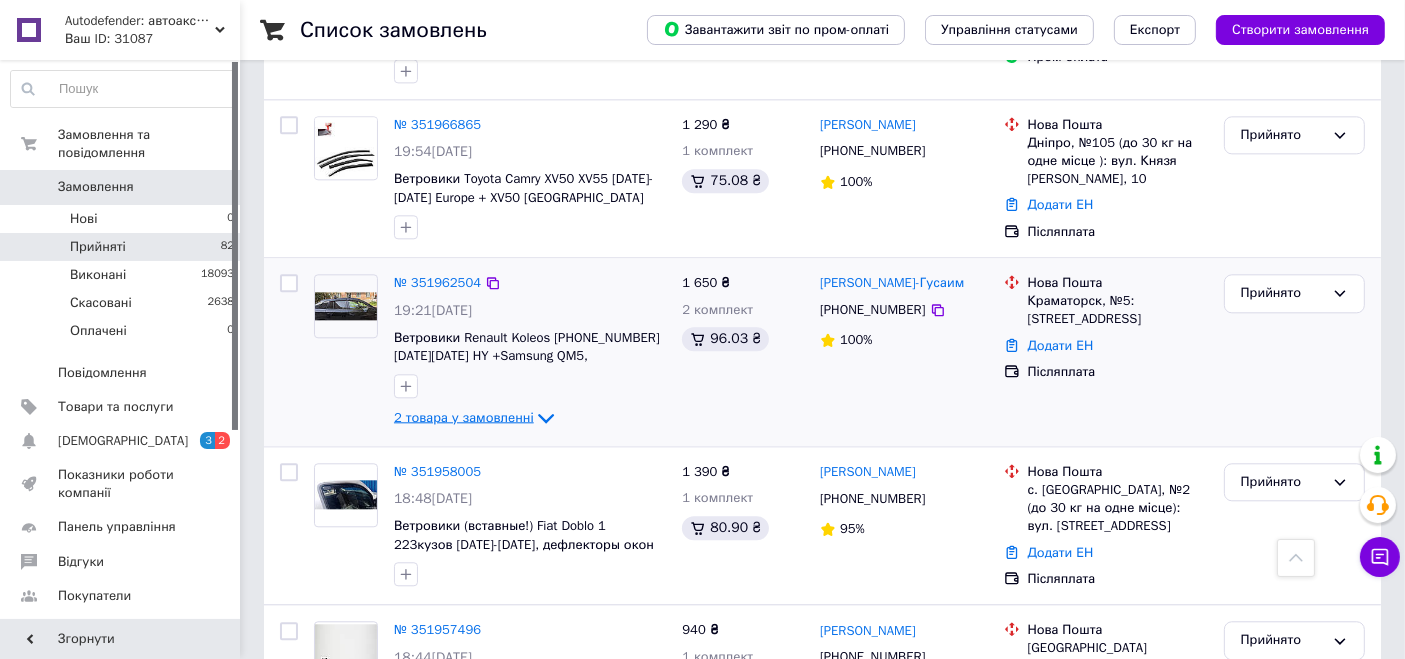 click 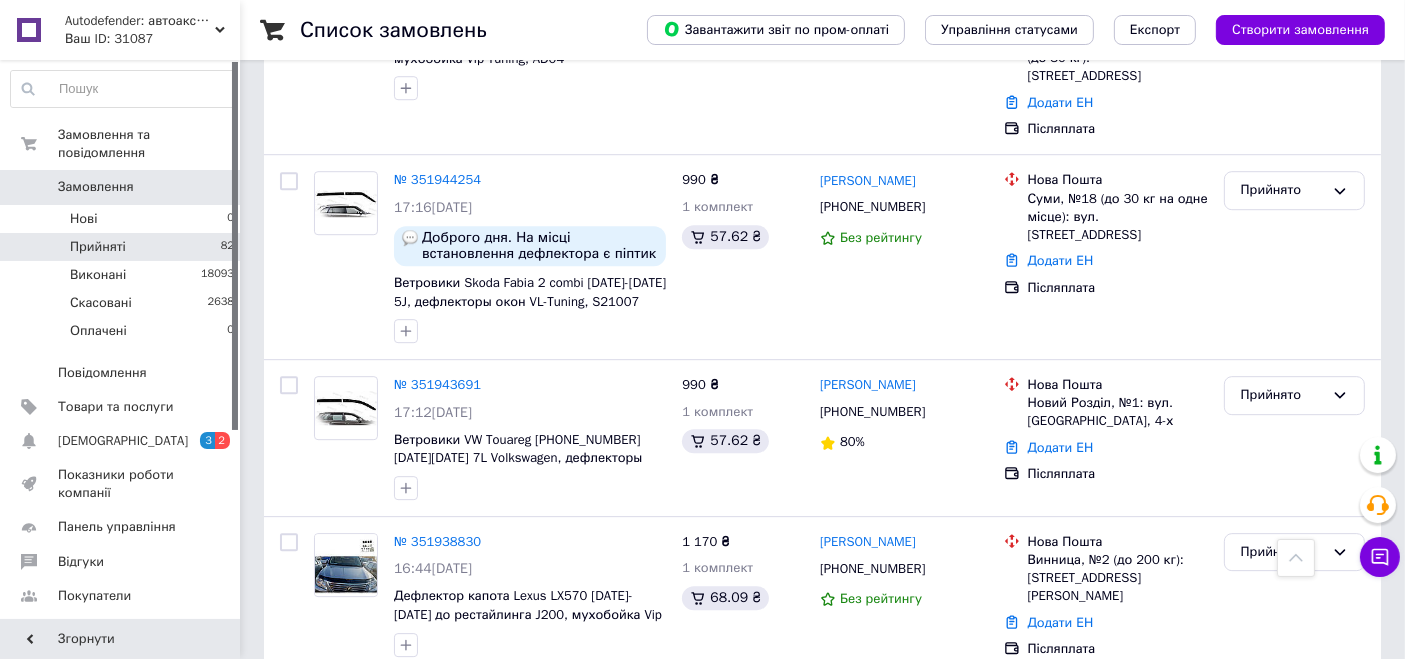 scroll, scrollTop: 5866, scrollLeft: 0, axis: vertical 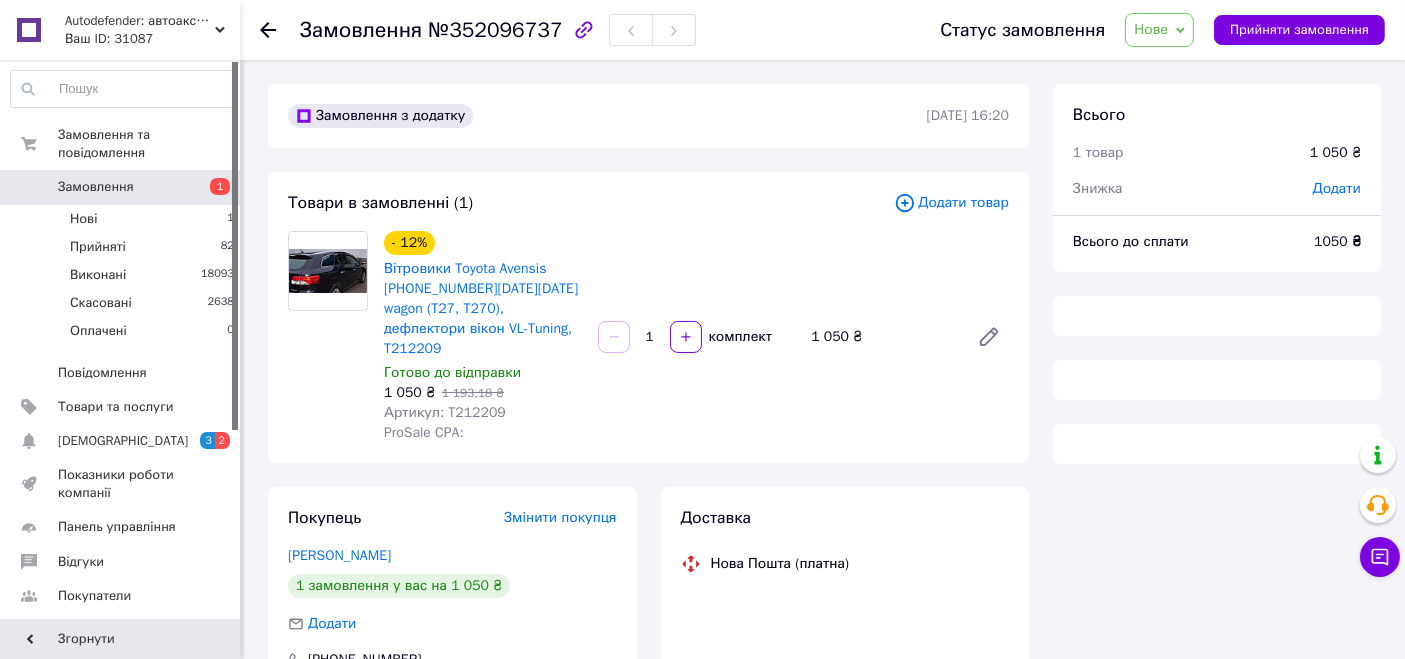 click on "Всього 1 товар 1 050 ₴ Знижка Додати Всього до сплати 1050 ₴" at bounding box center [1217, 510] 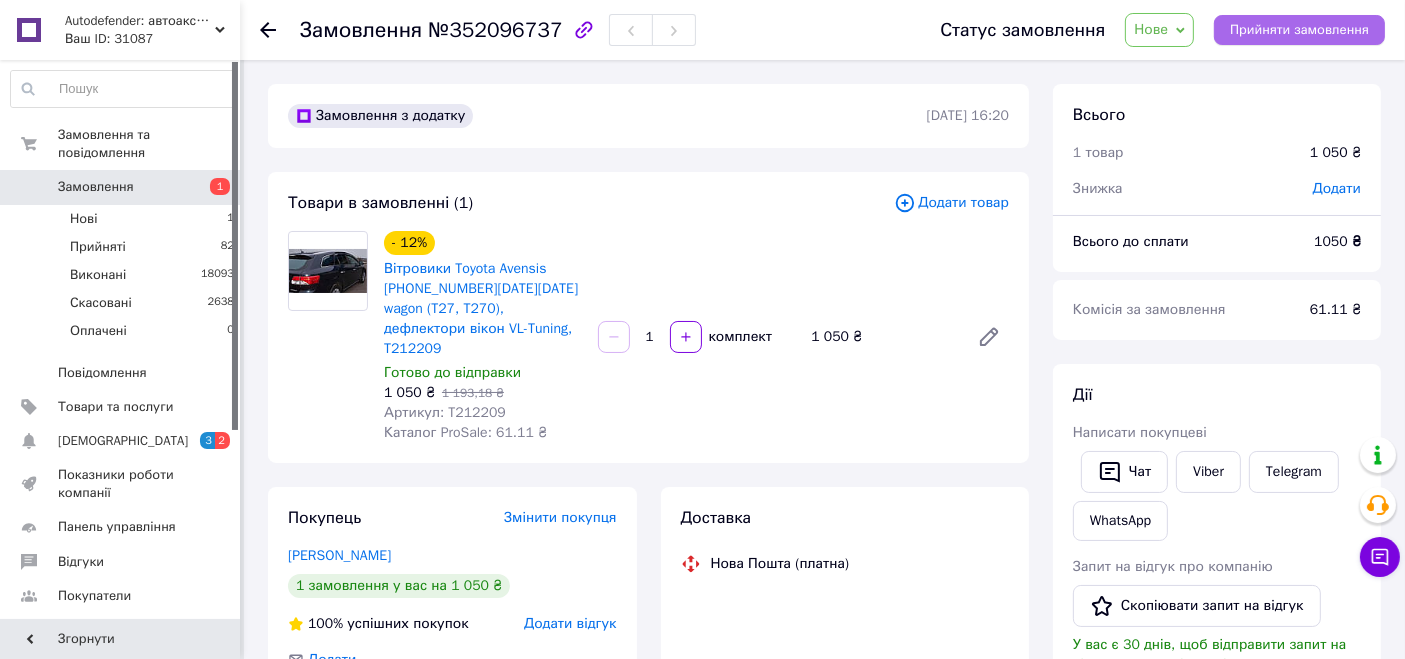 click on "Прийняти замовлення" at bounding box center [1299, 30] 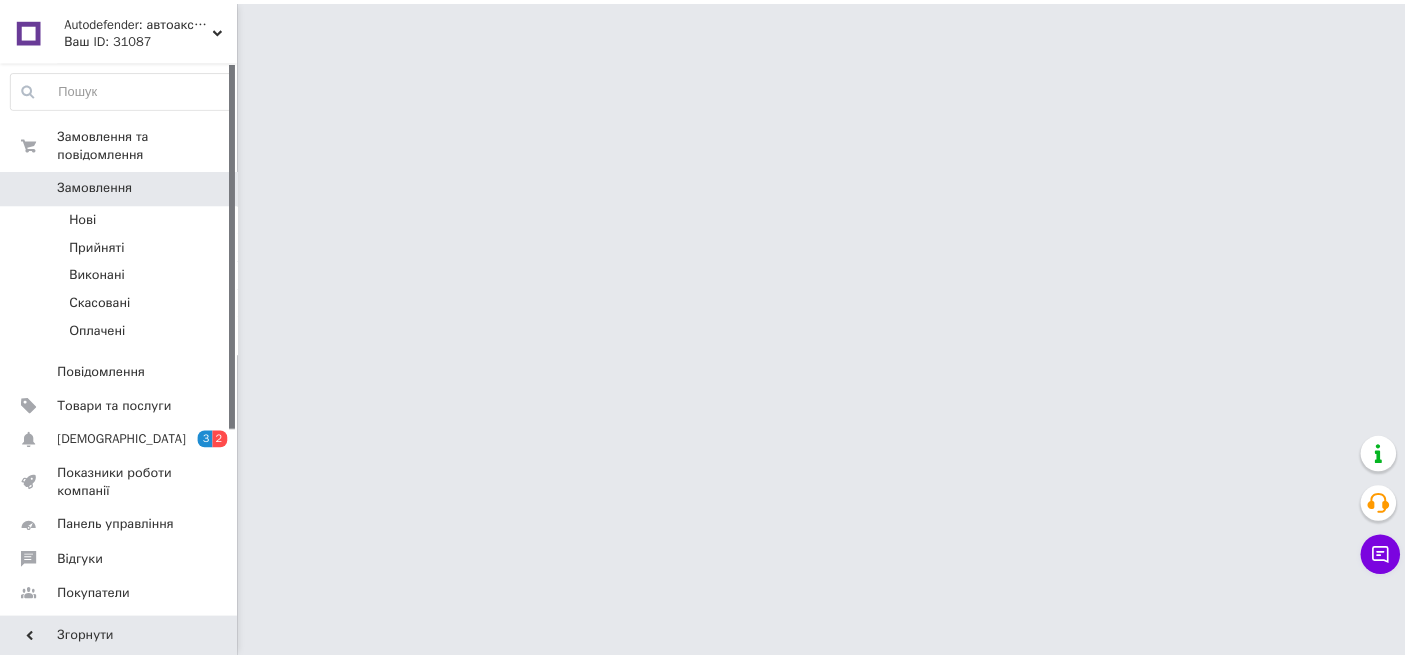 scroll, scrollTop: 0, scrollLeft: 0, axis: both 